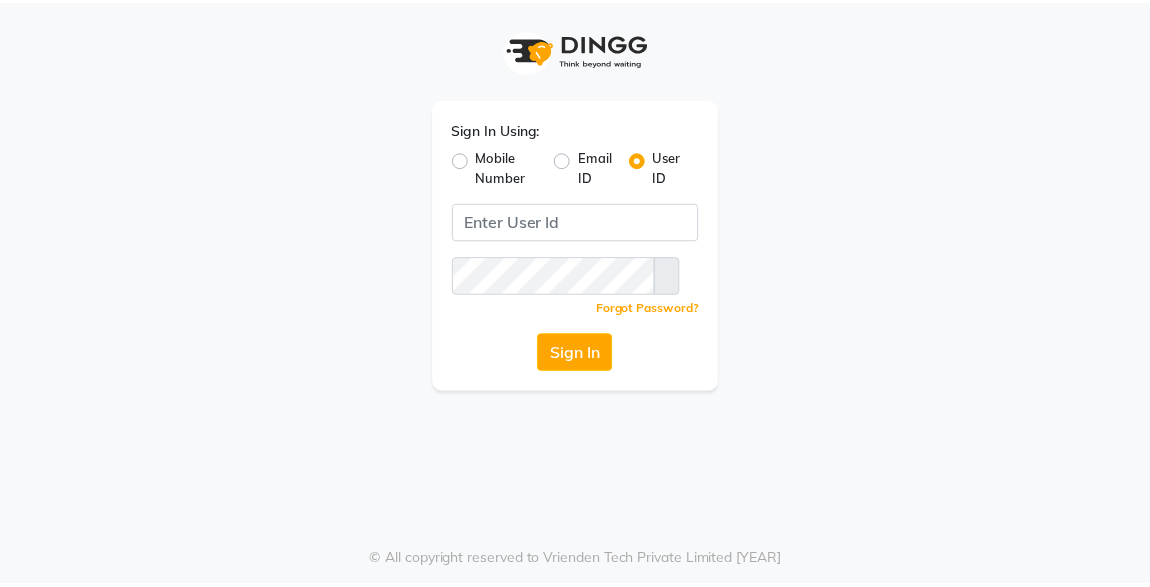 scroll, scrollTop: 0, scrollLeft: 0, axis: both 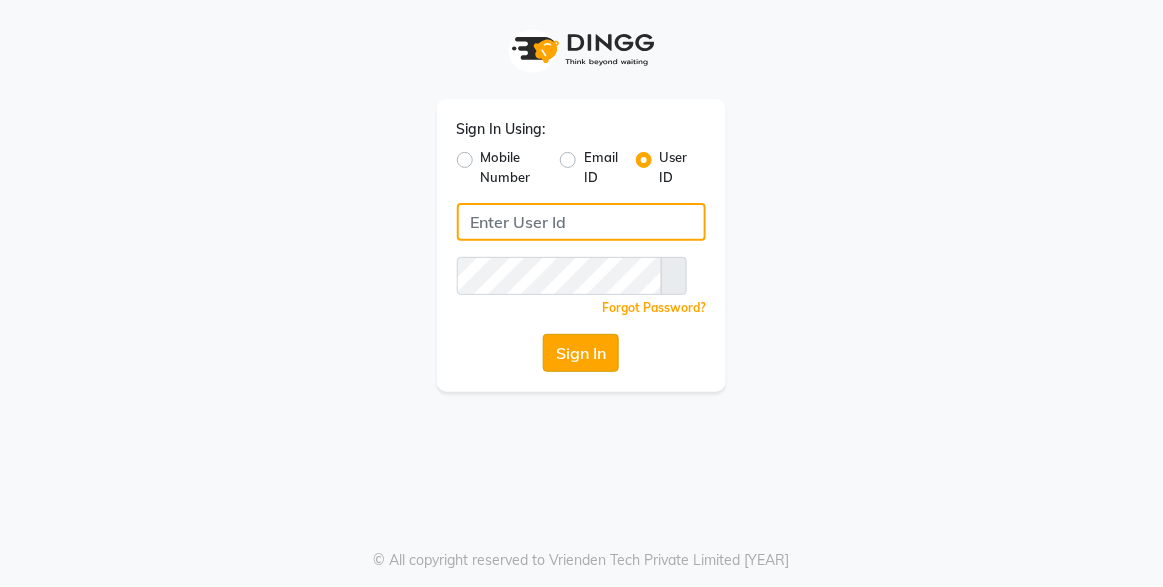 type on "xpressionsalon" 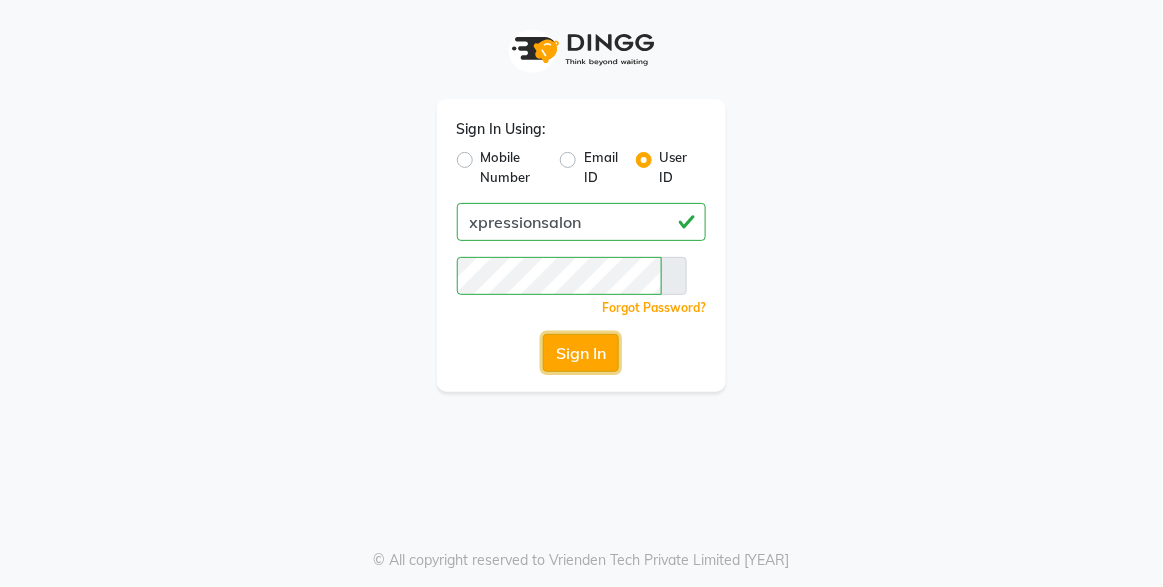 click on "Sign In" at bounding box center [581, 353] 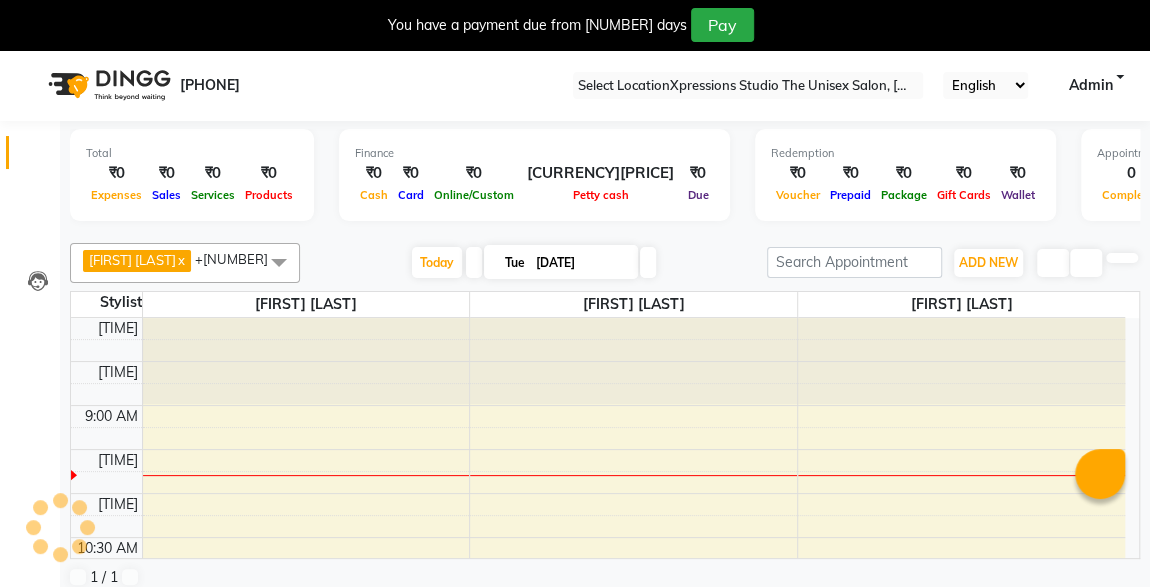 scroll, scrollTop: 87, scrollLeft: 0, axis: vertical 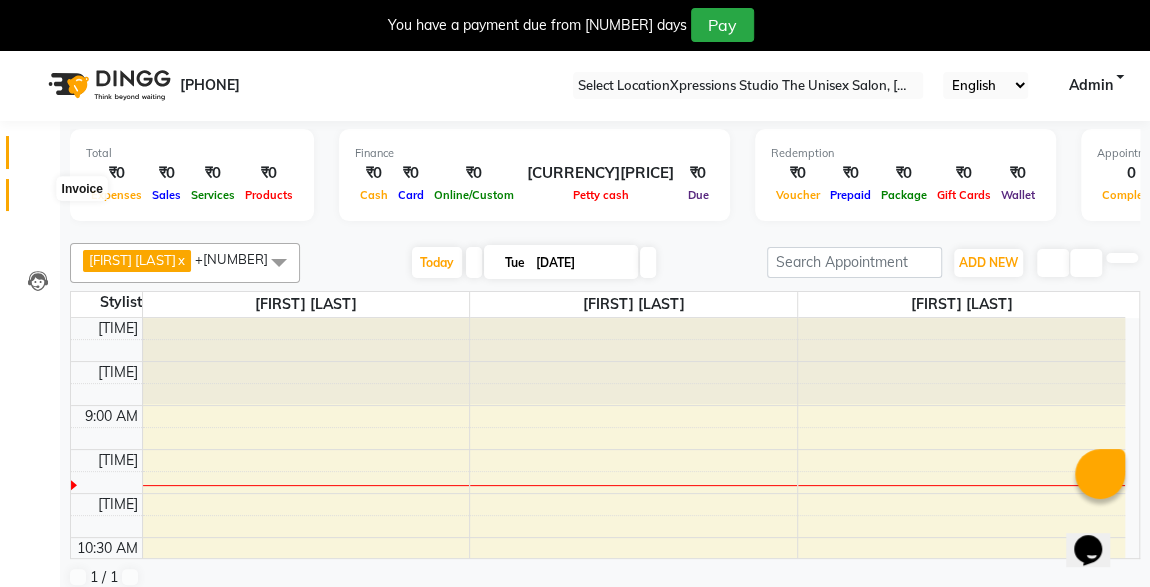 click at bounding box center (37, 200) 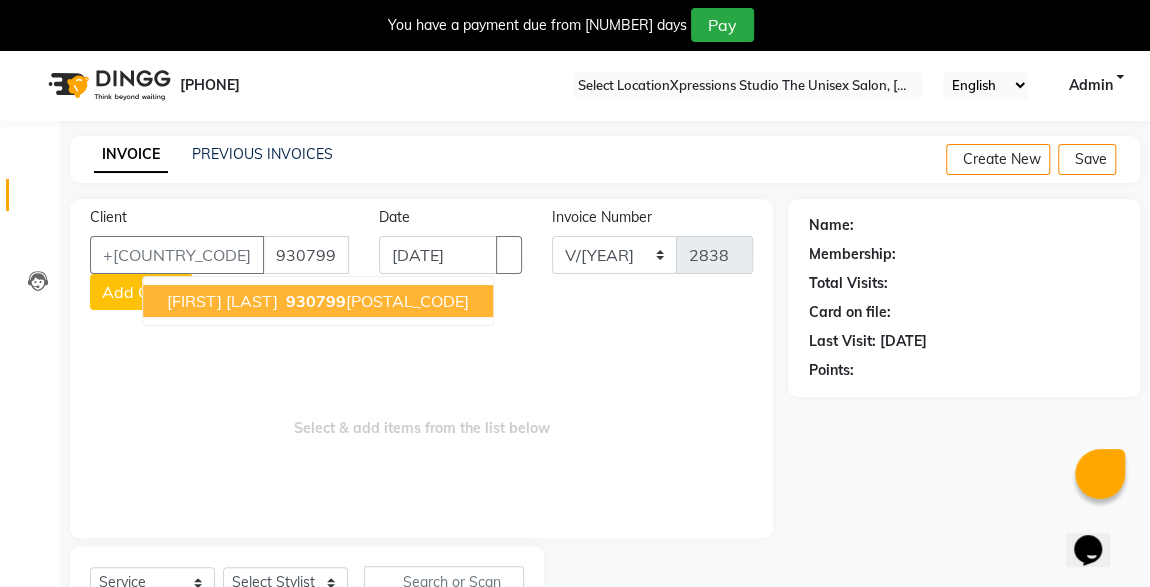 click on "[FIRST] [LAST]" at bounding box center [222, 301] 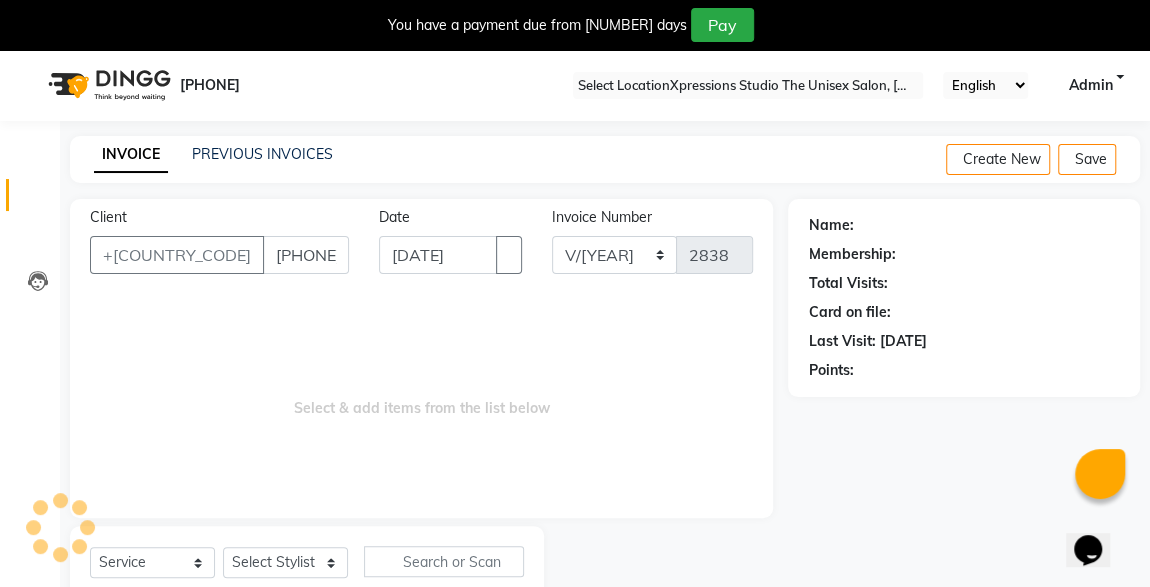 type on "[PHONE]" 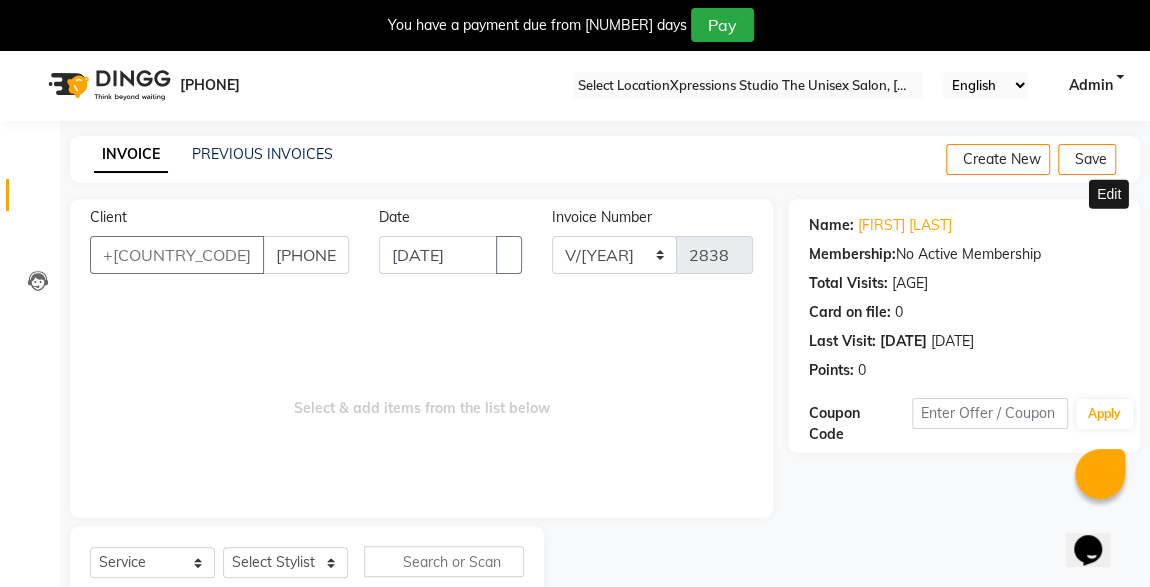click at bounding box center [1112, 225] 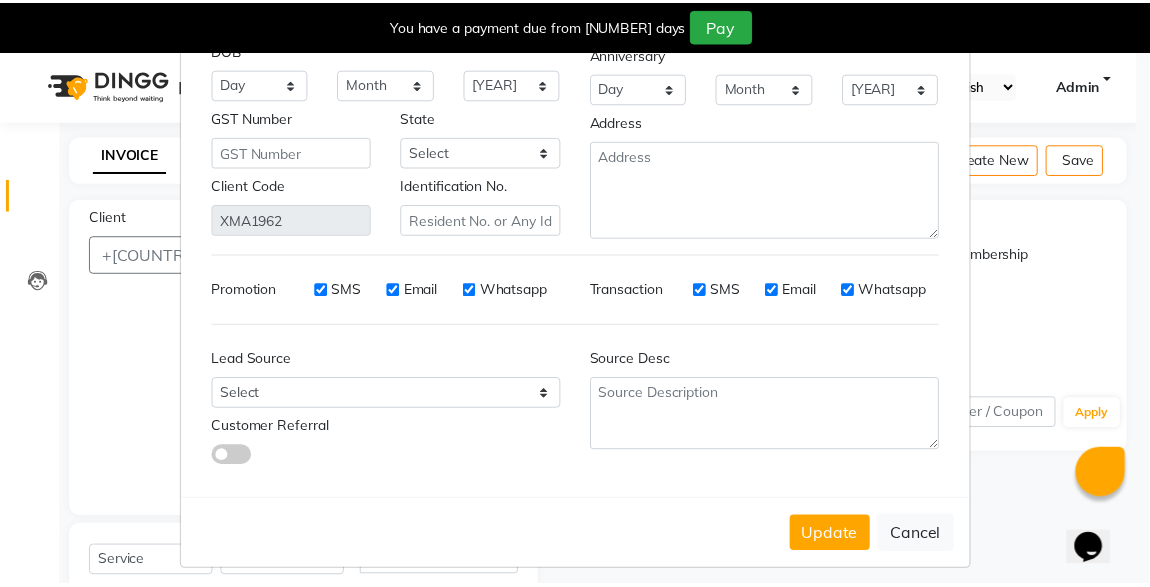 scroll, scrollTop: 219, scrollLeft: 0, axis: vertical 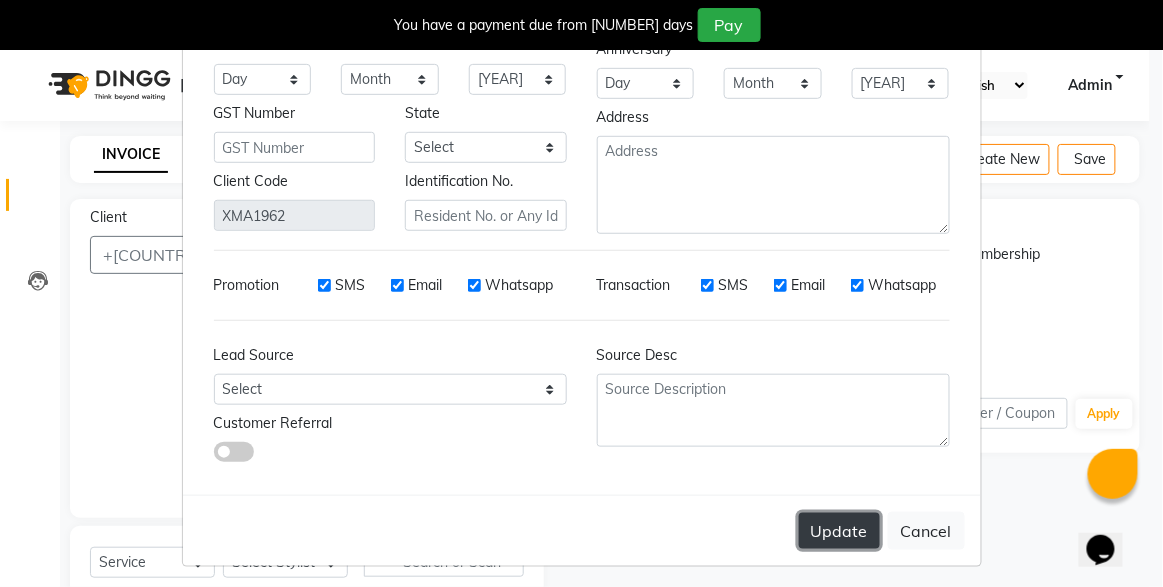 click on "Update" at bounding box center (839, 531) 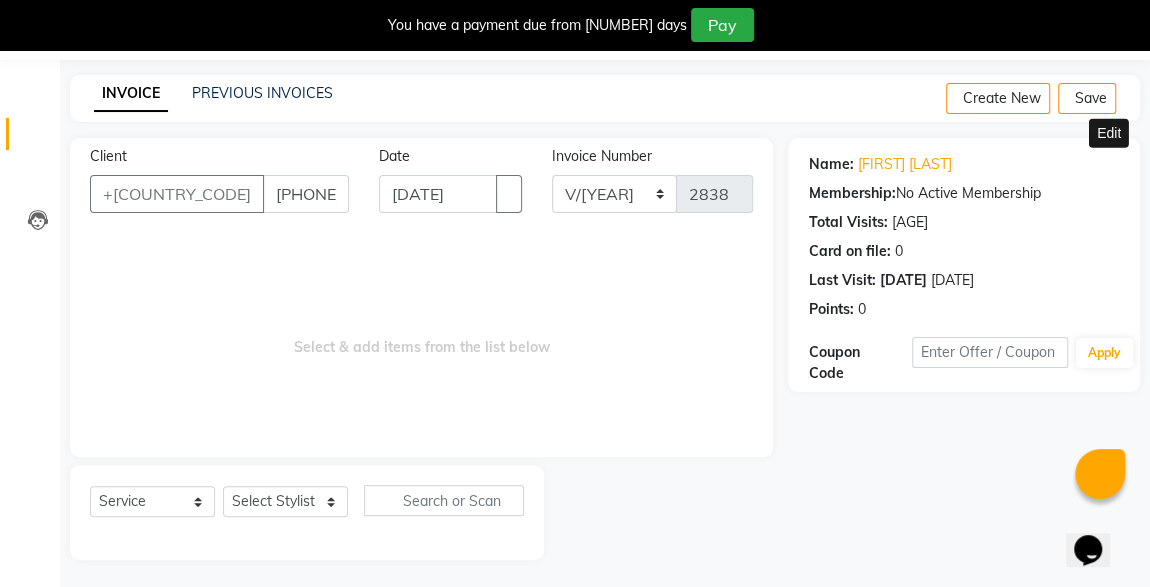 scroll, scrollTop: 0, scrollLeft: 0, axis: both 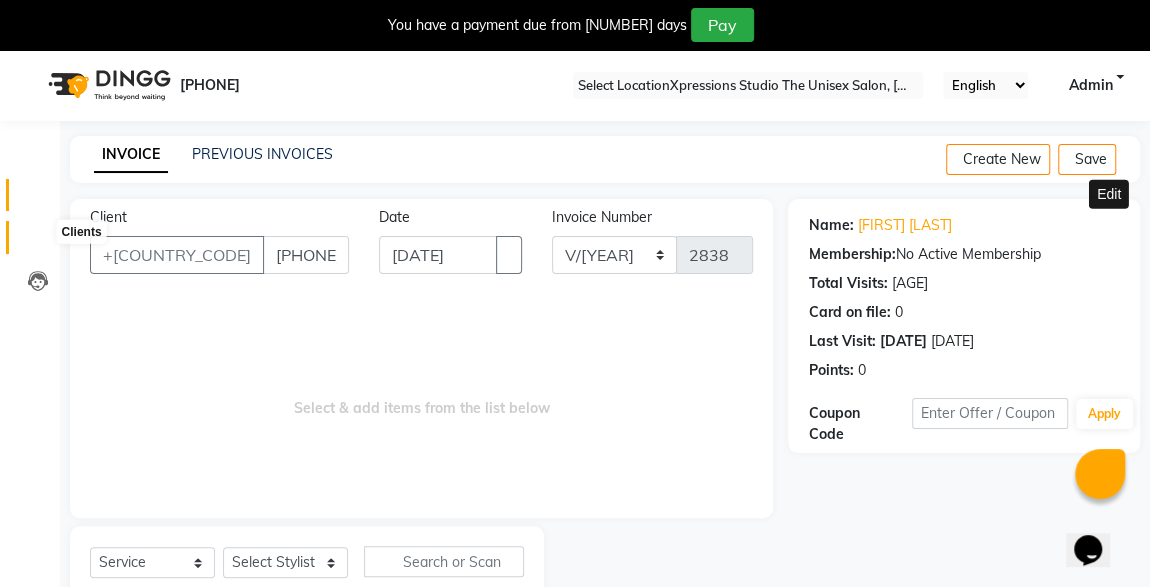 click at bounding box center (38, 242) 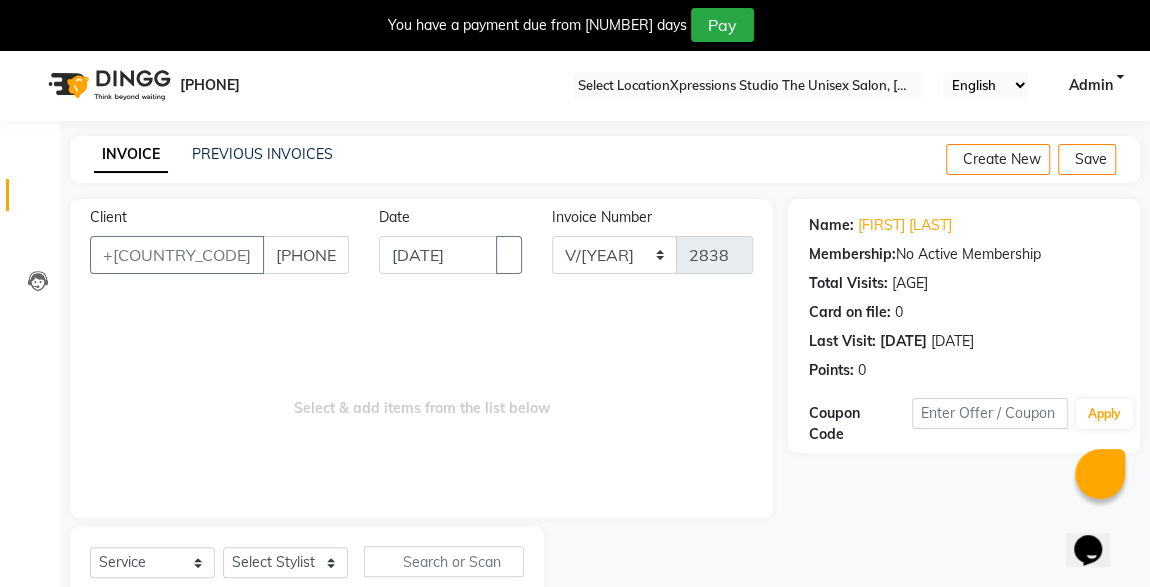 click on "INVOICE PREVIOUS INVOICES Create New   Save  Client +91 [PHONE] Date [DATE] Invoice Number V/2025 V/2025-26 2838  Select &amp; add items from the list below  Select  Service  Product  Membership  Package Voucher Prepaid Gift Card  Select Stylist ADESH RAUT ROHAN BABHULKAR ROSHAN TANDULKAR Name: [FIRST] [LAST]  Membership:  No Active Membership  Total Visits:  [NUMBER] Card on file:  [NUMBER] Last Visit:   [DATE] Points:   [NUMBER]  Coupon Code Apply" at bounding box center (605, 393) 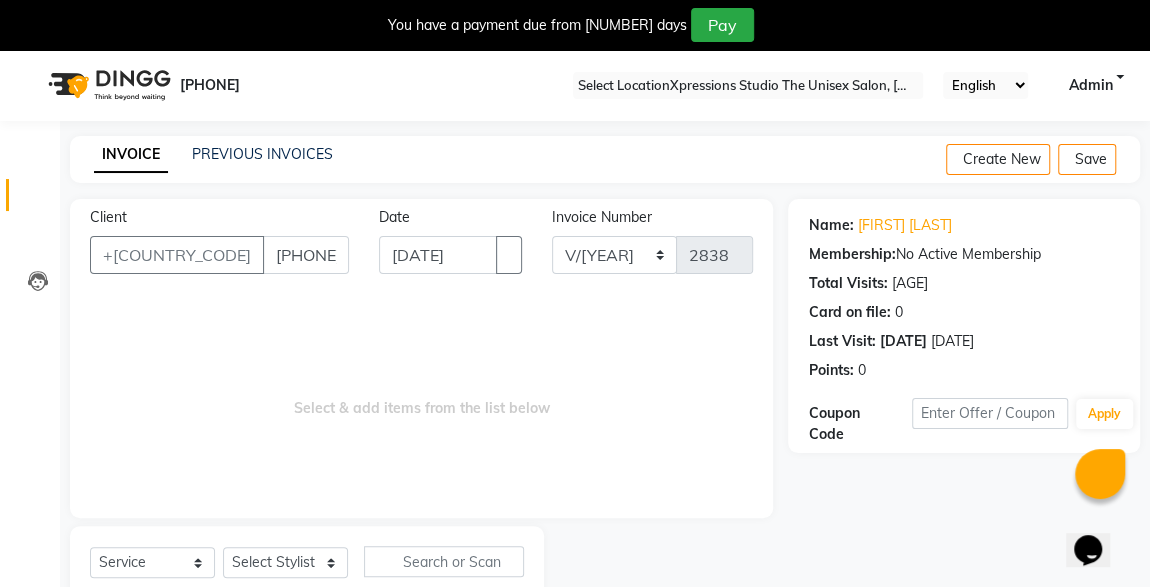 click on "Select  Service  Product  Membership  Package Voucher Prepaid Gift Card  Select Stylist ADESH RAUT ROHAN BABHULKAR ROSHAN TANDULKAR" at bounding box center (307, 569) 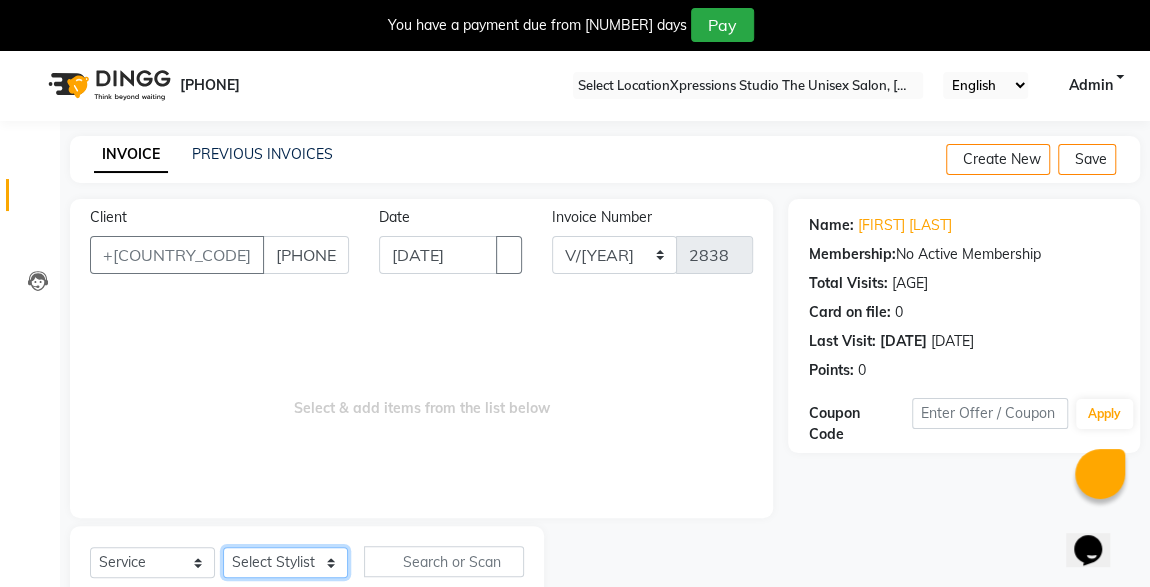 click on "Select Stylist [FIRST] [LAST] [FIRST] [LAST] [FIRST] [LAST]" at bounding box center [285, 562] 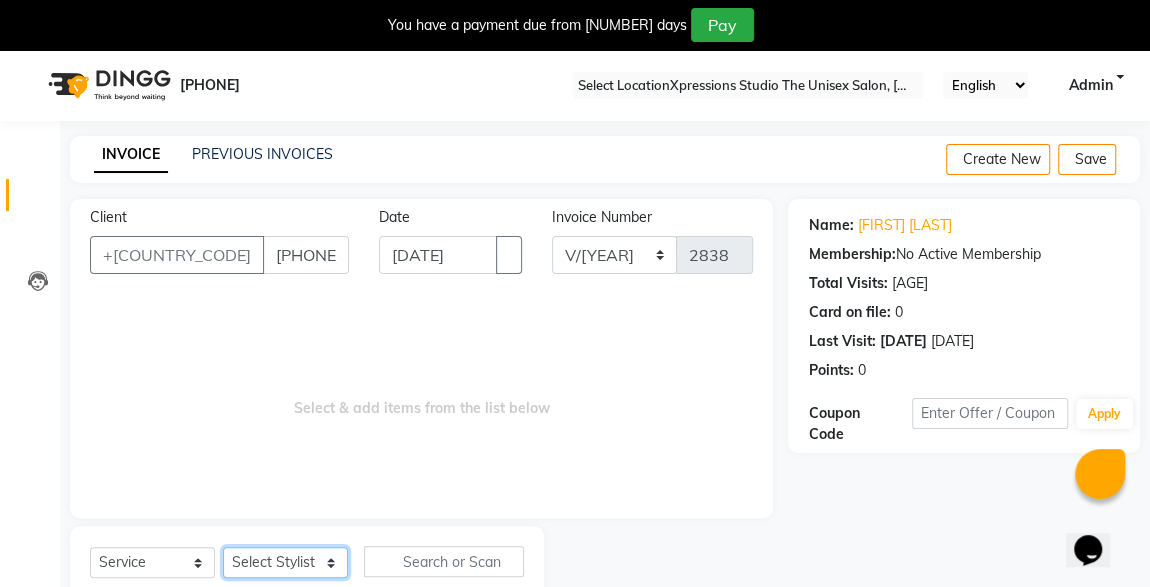 select on "[POSTAL_CODE]" 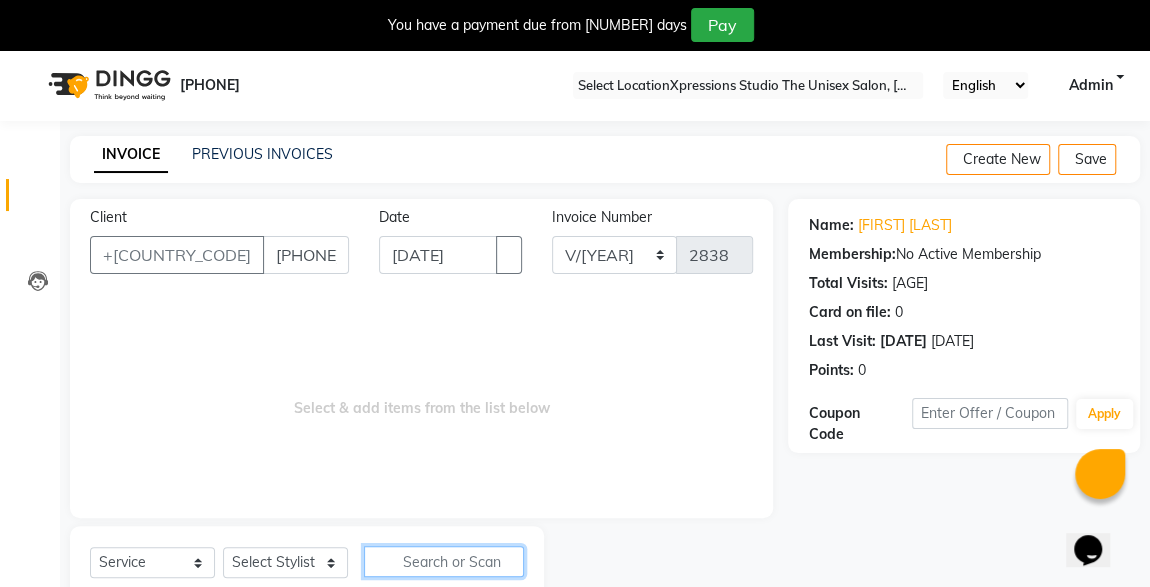 click at bounding box center (444, 561) 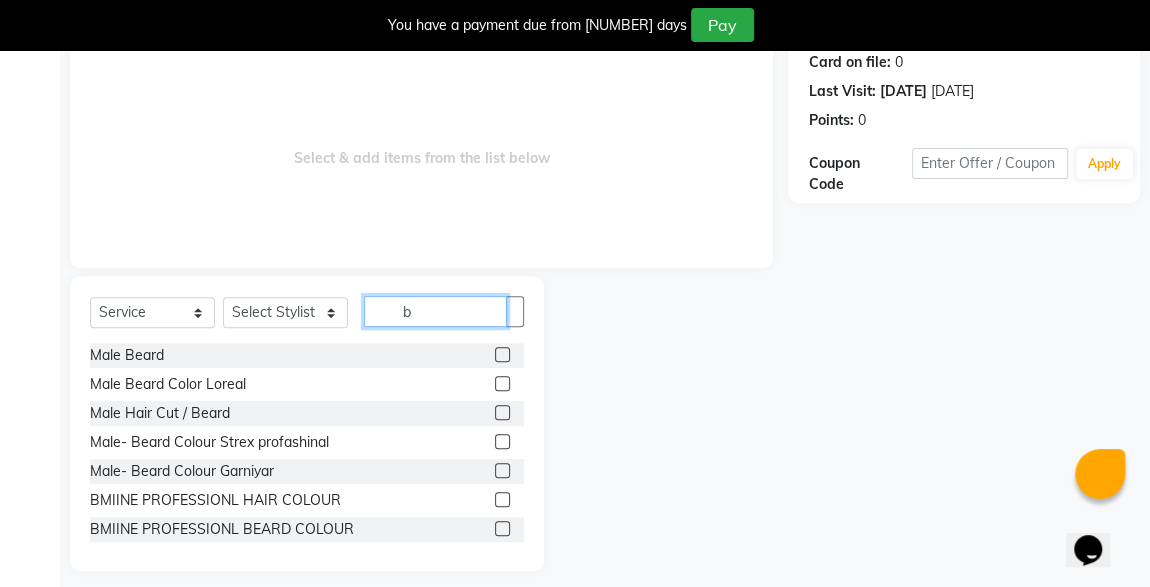 scroll, scrollTop: 261, scrollLeft: 0, axis: vertical 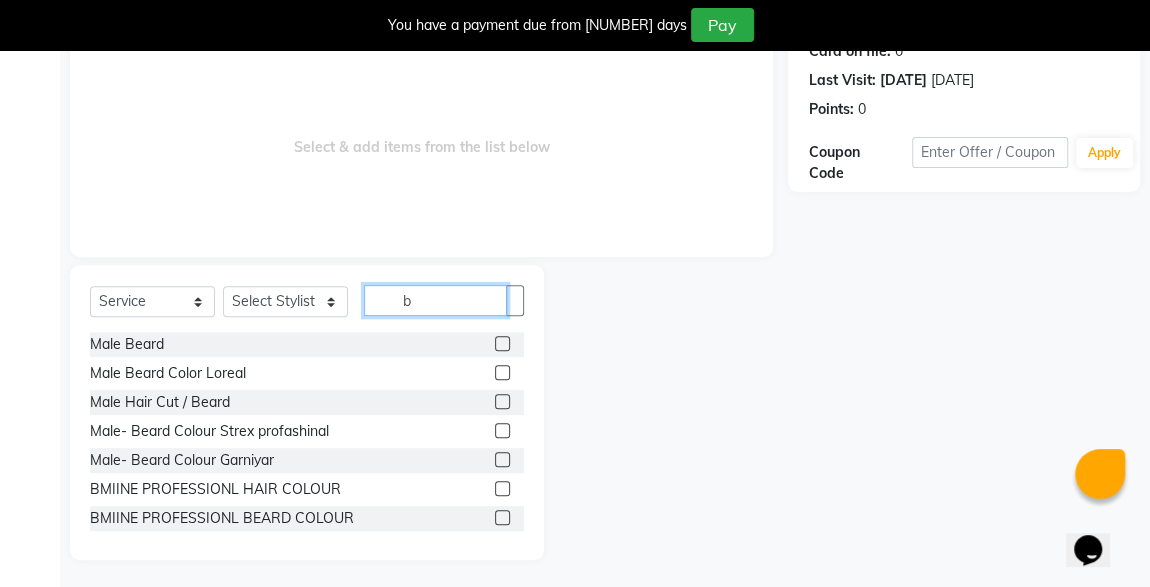 type on "b" 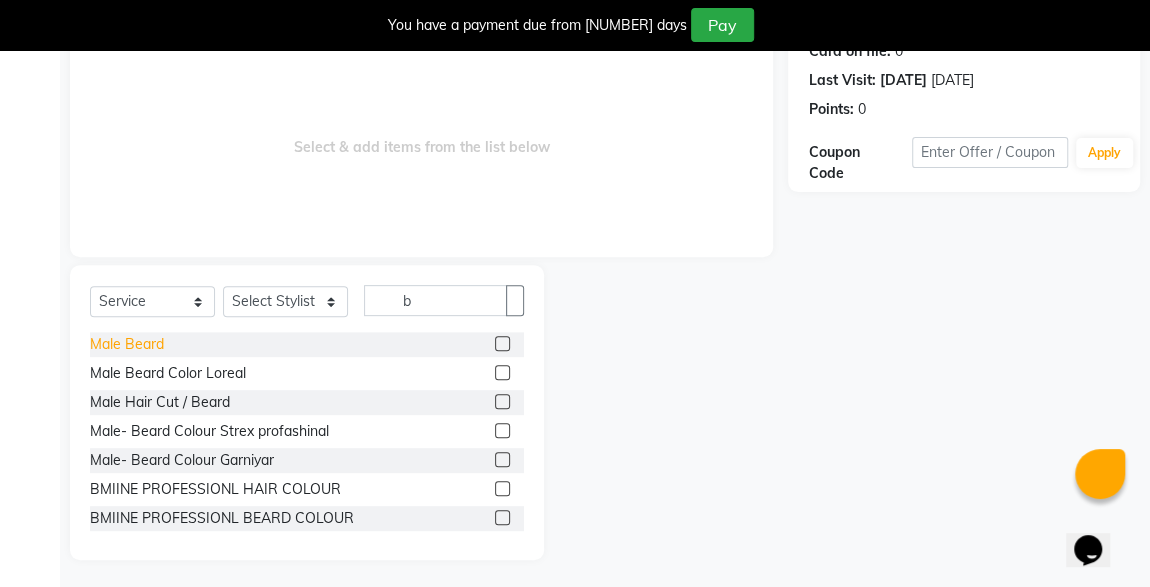 click on "Male Beard" at bounding box center [127, 344] 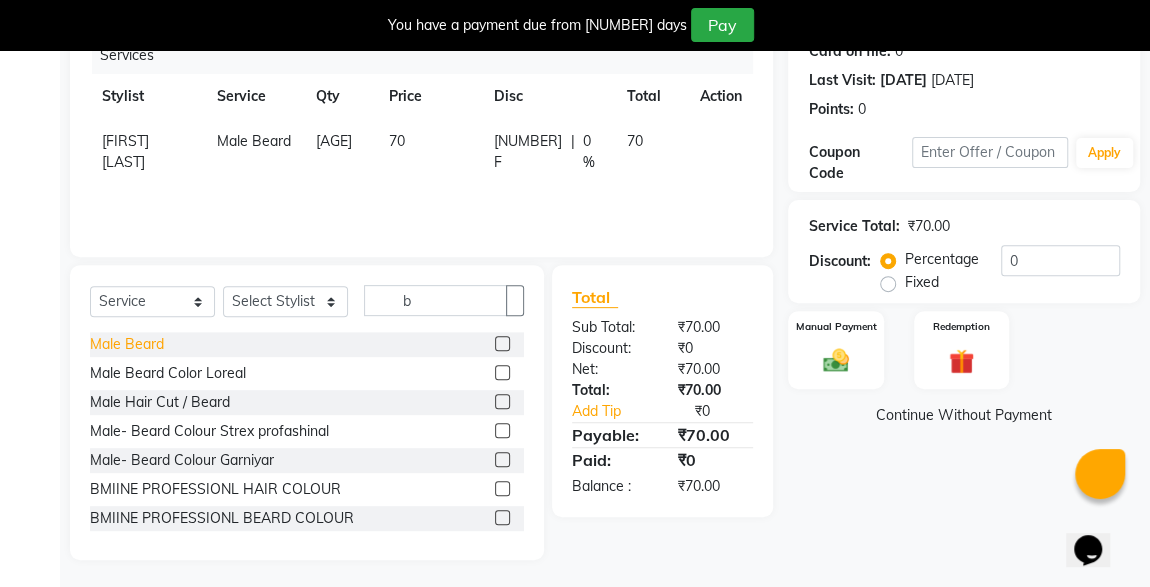 click at bounding box center [836, 360] 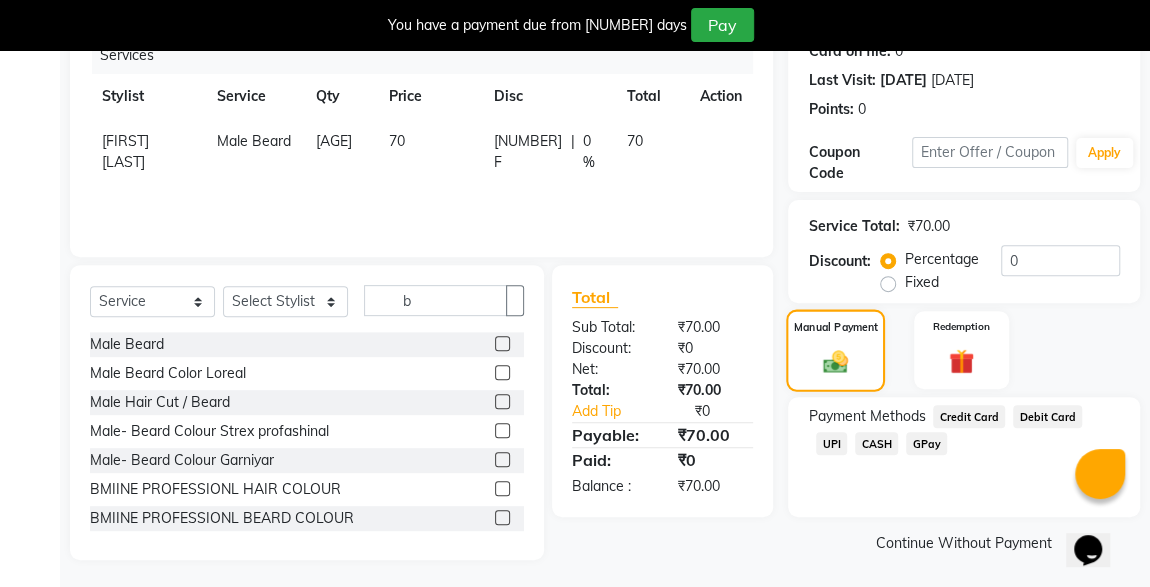 scroll, scrollTop: 268, scrollLeft: 0, axis: vertical 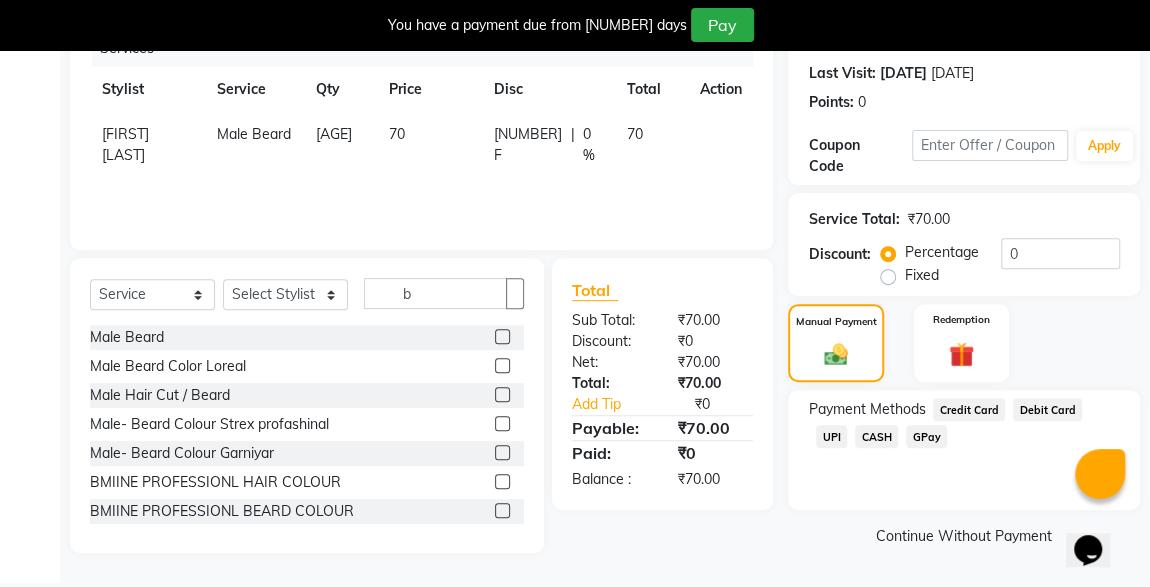 click on "UPI" at bounding box center (969, 409) 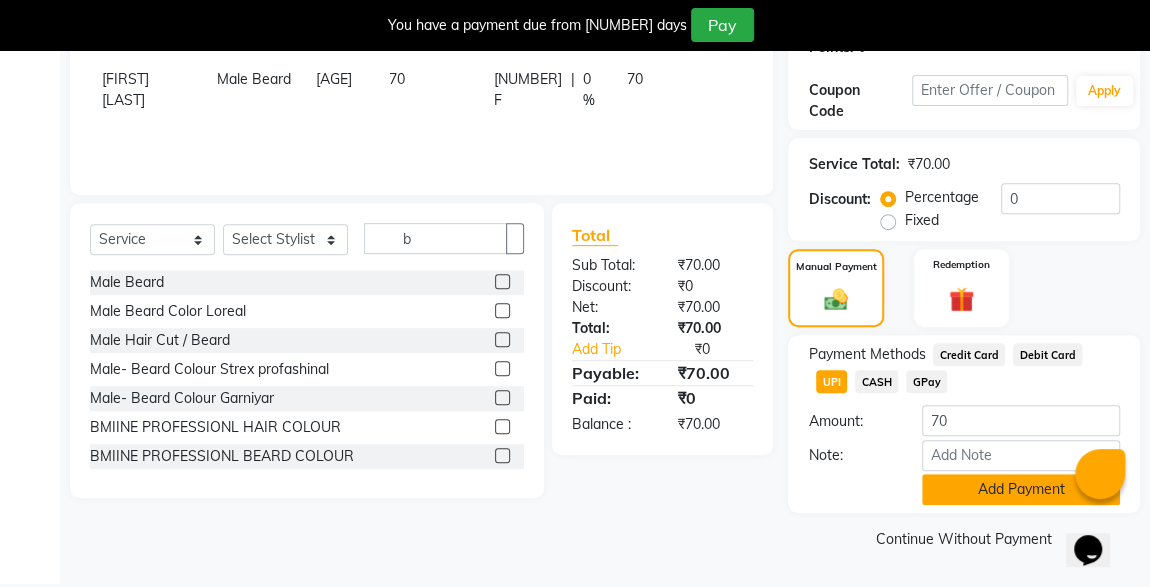 click on "Add Payment" at bounding box center (1021, 489) 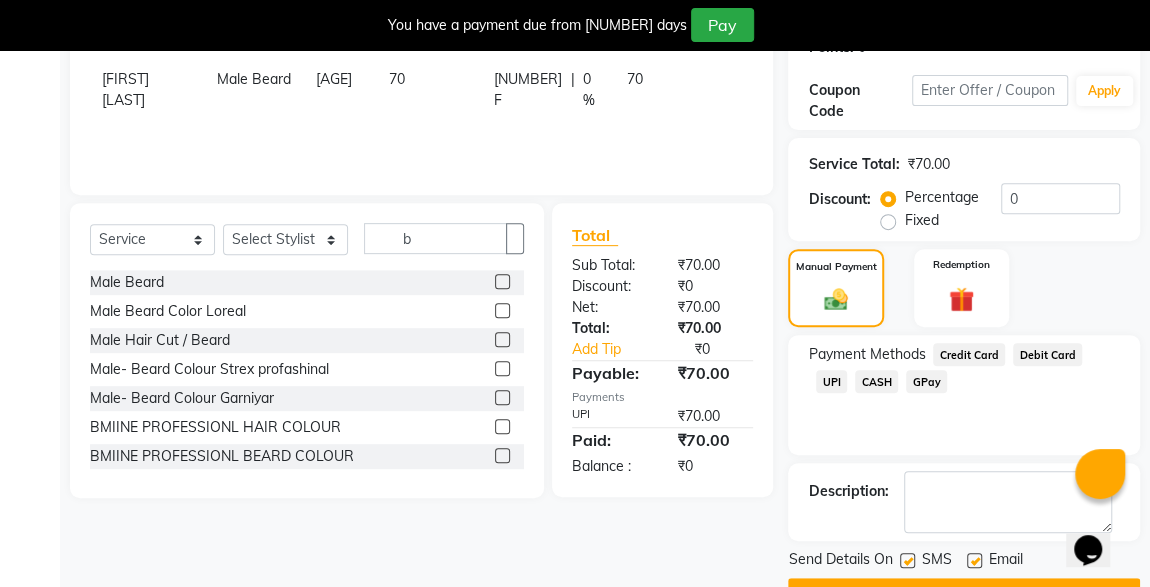 scroll, scrollTop: 379, scrollLeft: 0, axis: vertical 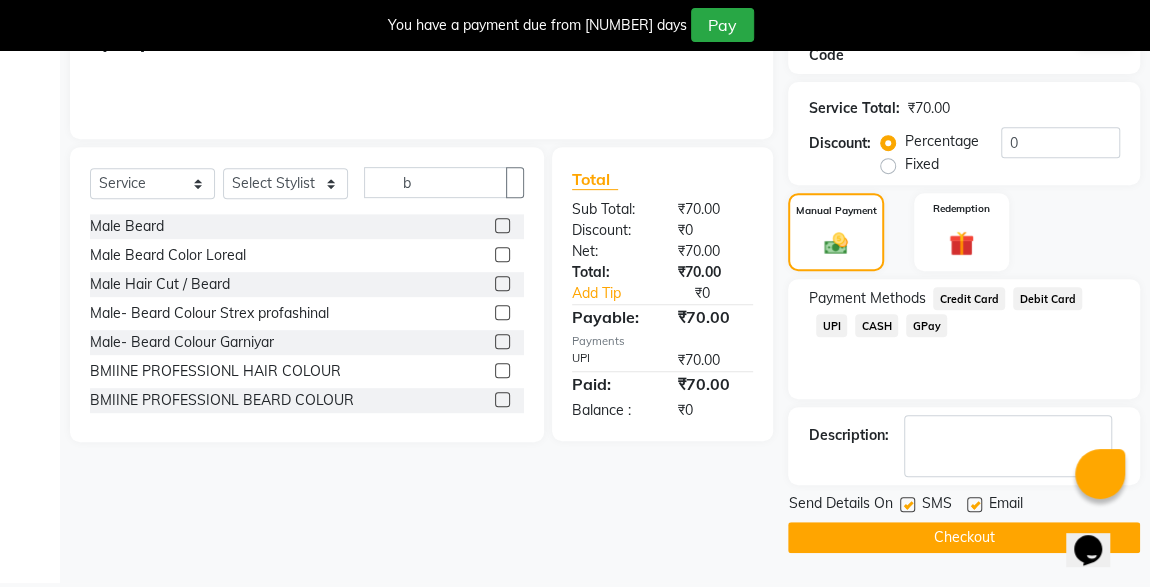 click at bounding box center [974, 504] 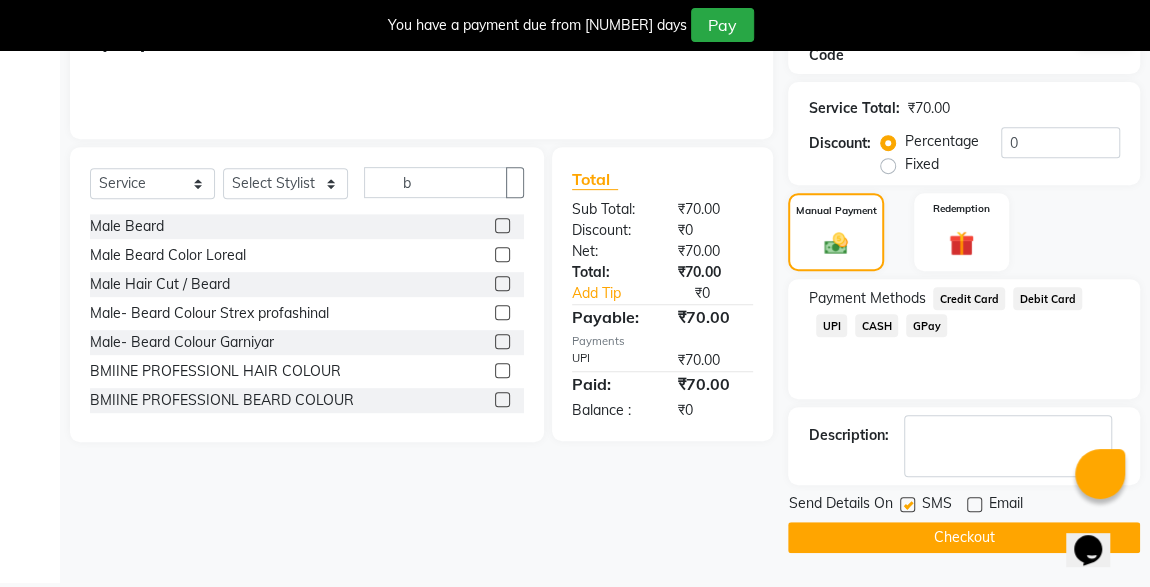 click on "Checkout" at bounding box center [964, 537] 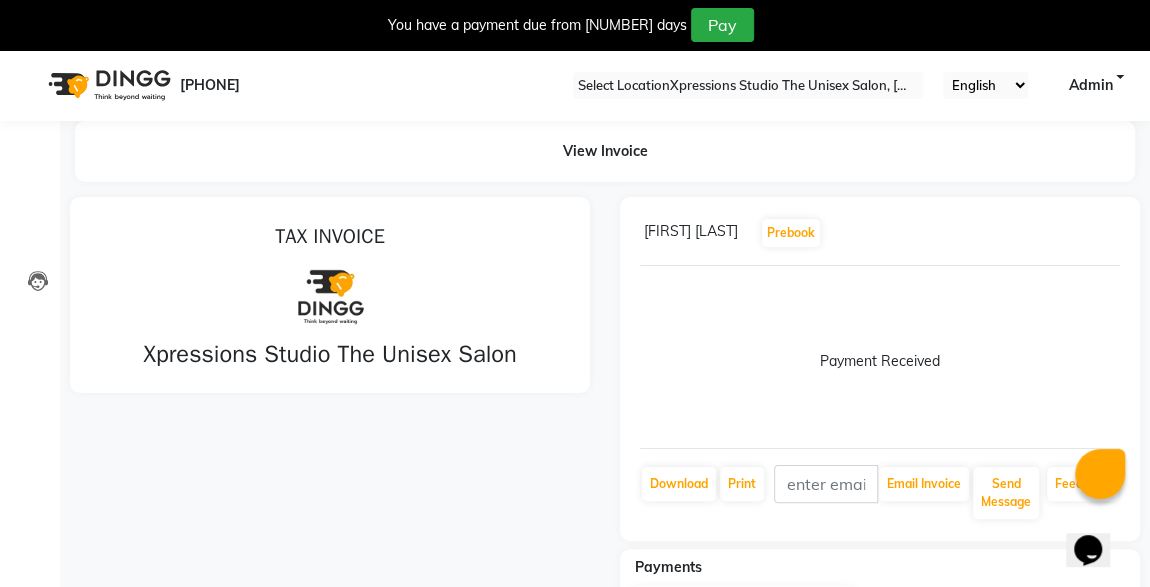 scroll, scrollTop: 0, scrollLeft: 0, axis: both 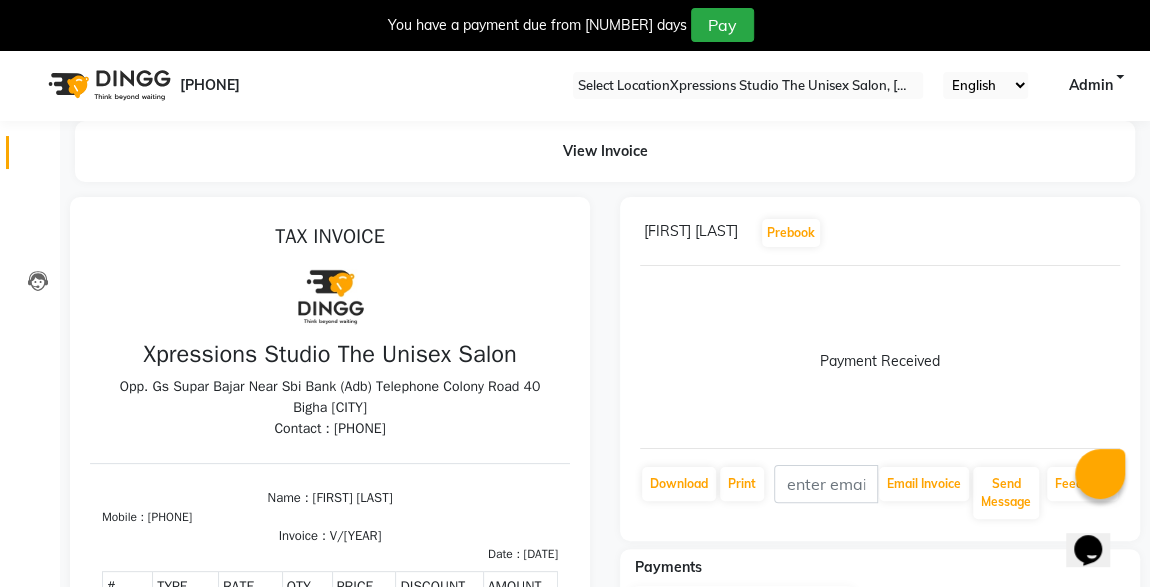 click at bounding box center (38, 157) 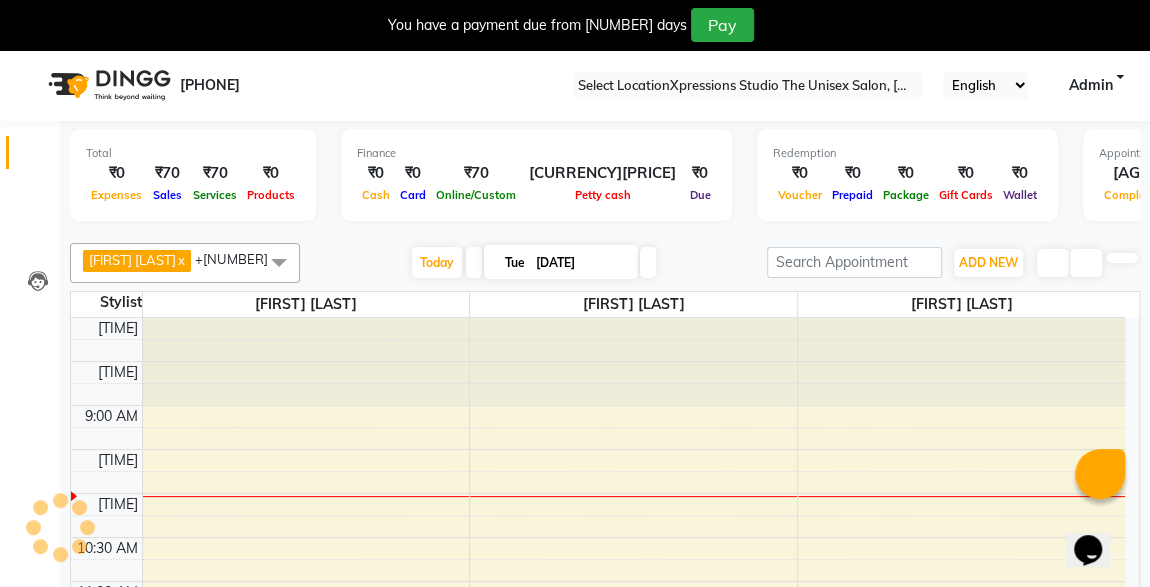 scroll, scrollTop: 173, scrollLeft: 0, axis: vertical 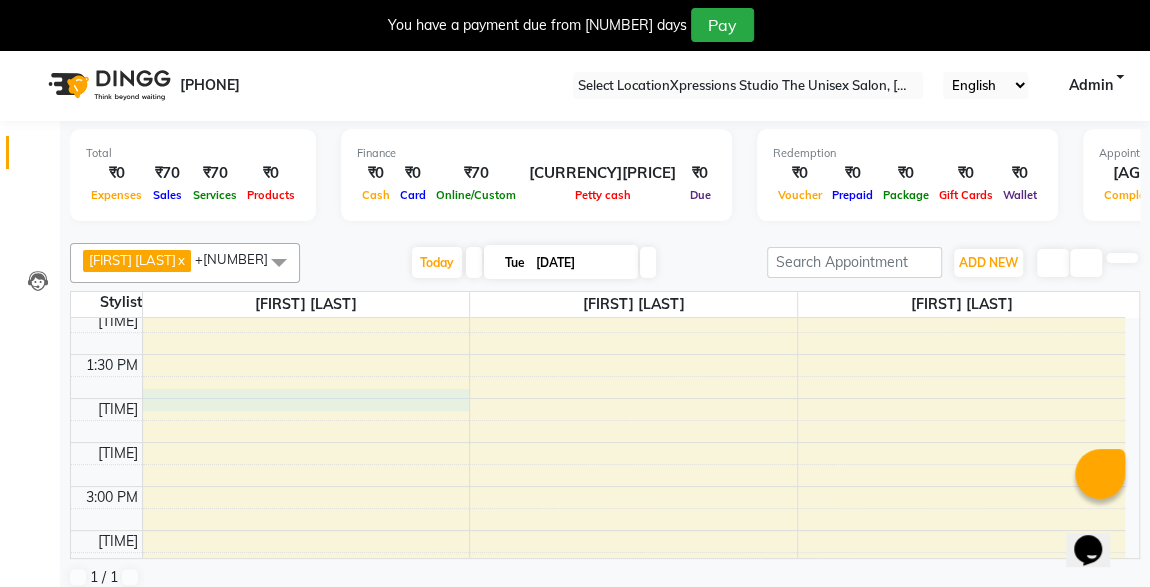 click on "8:00 AM 8:30 AM 9:00 AM 9:30 AM 10:00 AM 10:30 AM 11:00 AM 11:30 AM 12:00 PM 12:30 PM 1:00 PM 1:30 PM 2:00 PM 2:30 PM 3:00 PM 3:30 PM 4:00 PM 4:30 PM 5:00 PM 5:30 PM 6:00 PM 6:30 PM 7:00 PM 7:30 PM 8:00 PM 8:30 PM 9:00 PM 9:30 PM 10:00 PM 10:30 PM     [FIRST] [LAST], TK01, [TIME]-[TIME], Male  Beard" at bounding box center [598, 530] 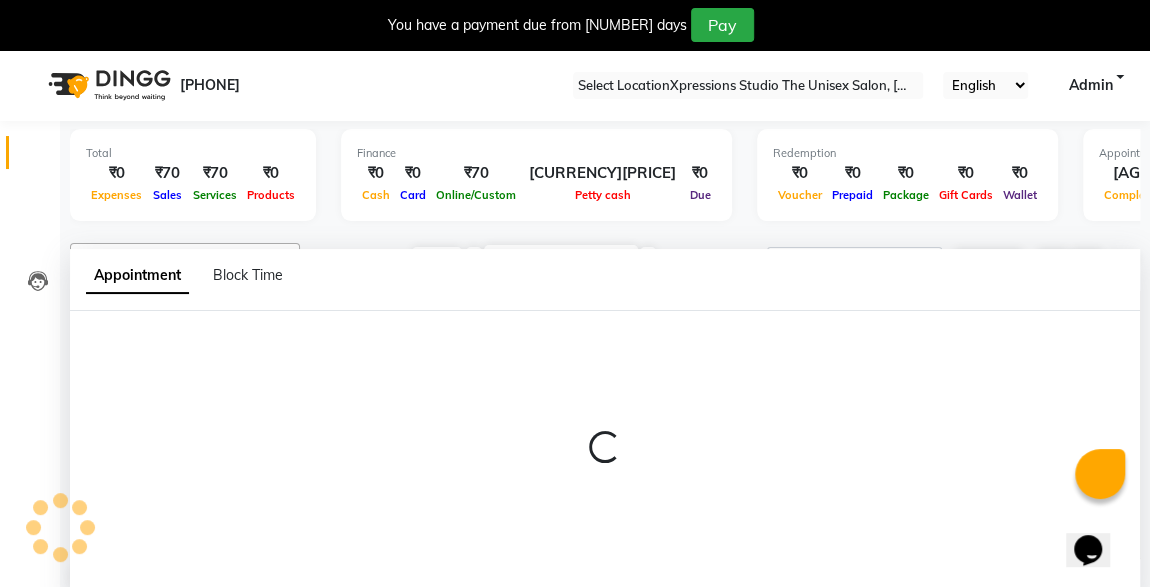 scroll, scrollTop: 49, scrollLeft: 0, axis: vertical 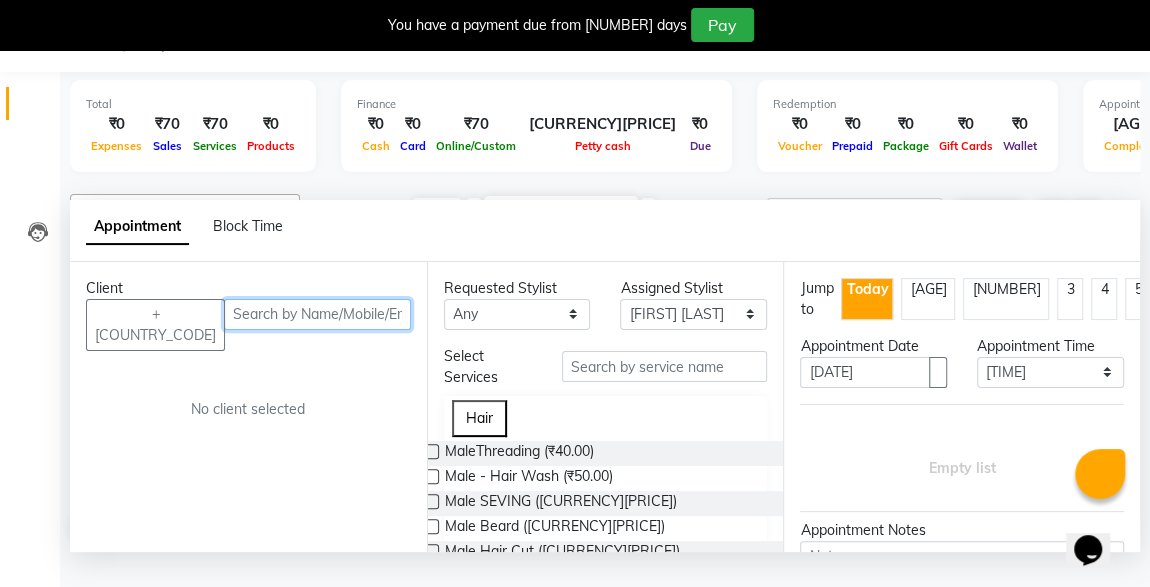 click at bounding box center [317, 314] 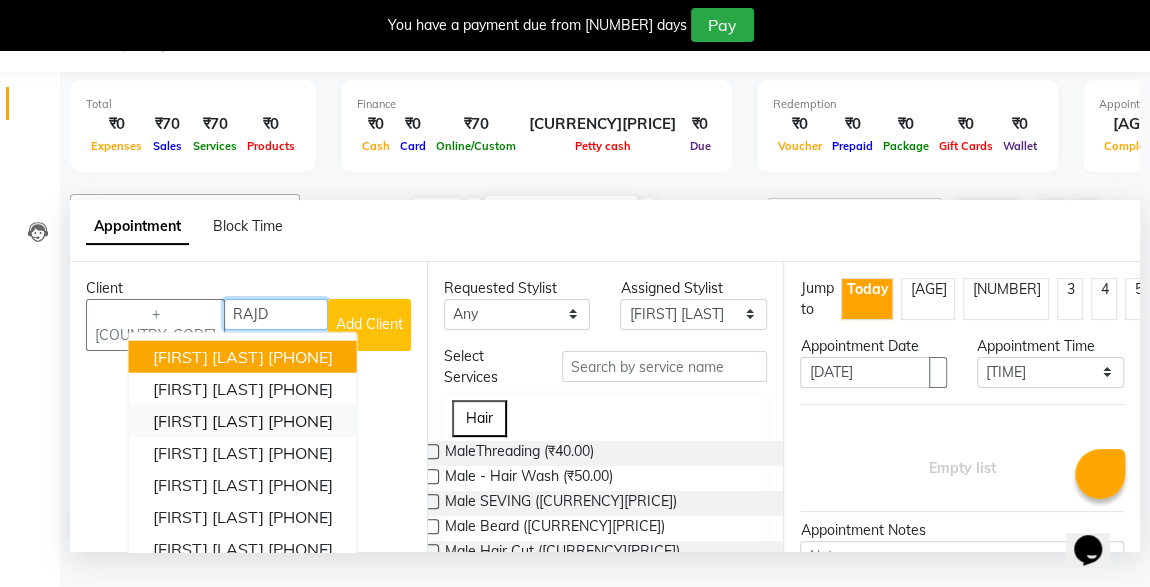 click on "[FIRST] [LAST]" at bounding box center (208, 420) 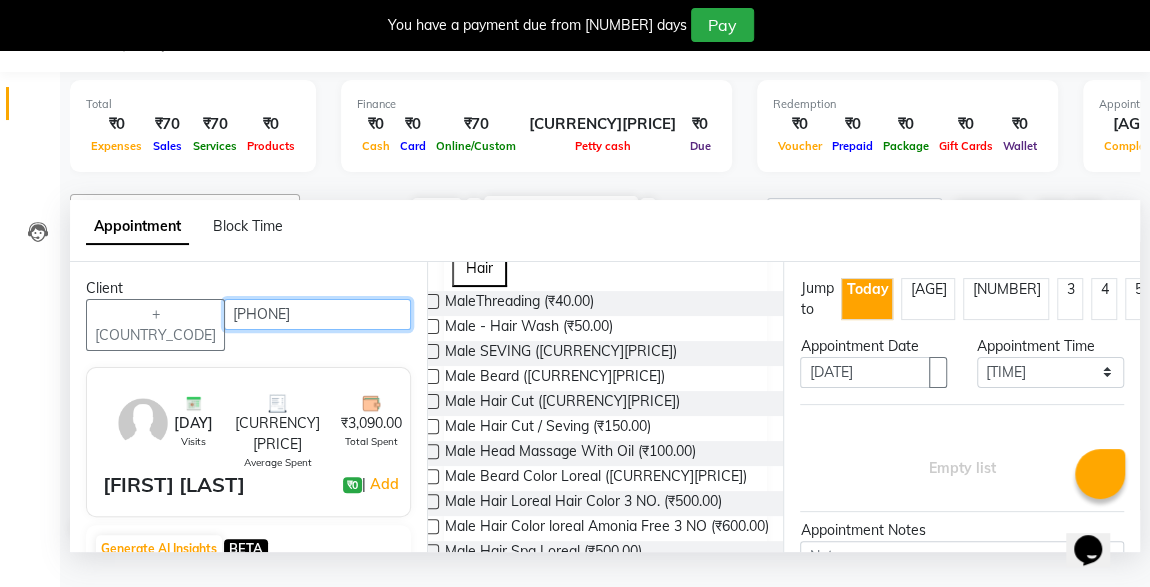 scroll, scrollTop: 152, scrollLeft: 0, axis: vertical 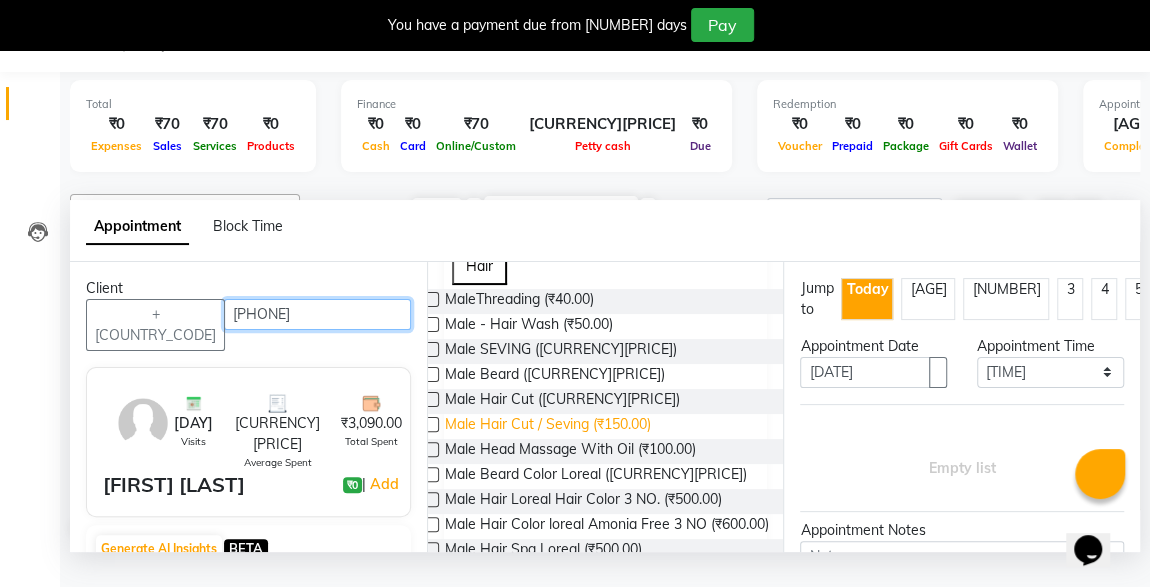 type on "[PHONE]" 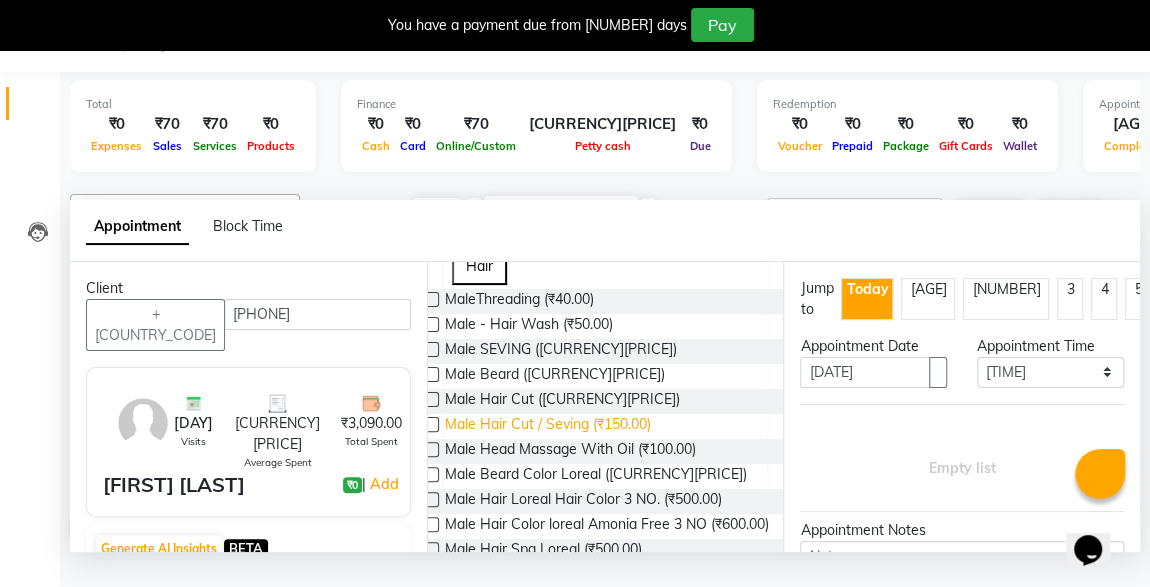click on "Male Hair Cut / Seving (₹150.00)" at bounding box center (519, 301) 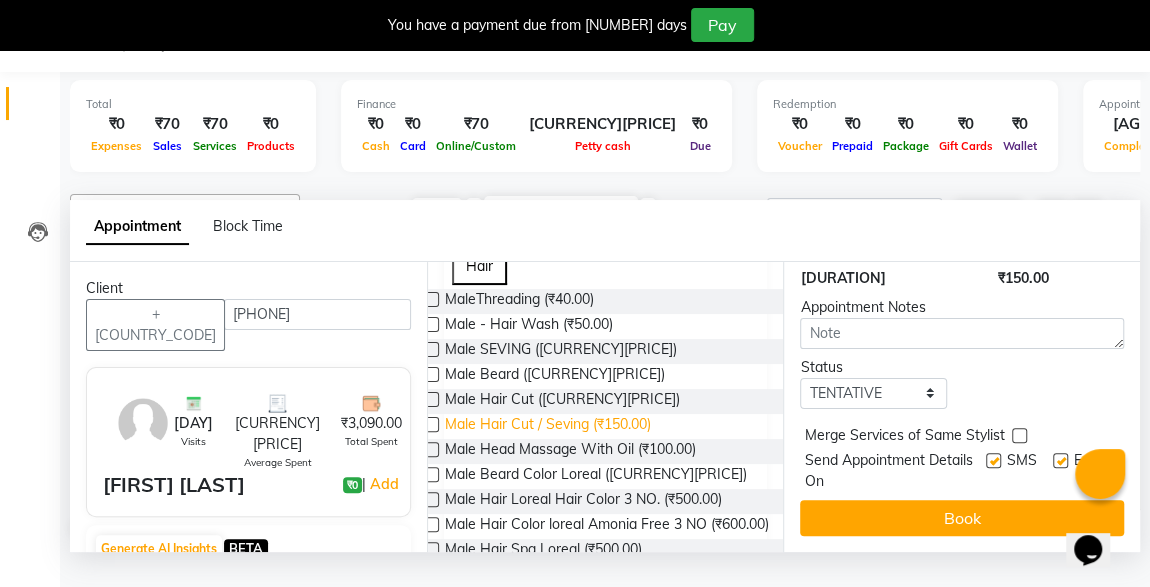 scroll, scrollTop: 289, scrollLeft: 0, axis: vertical 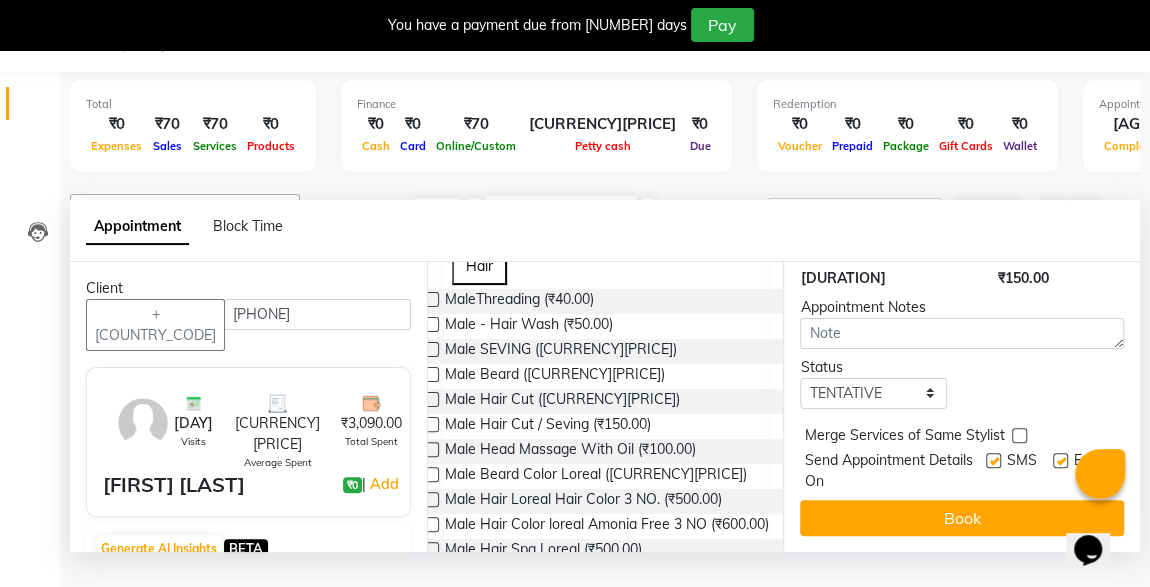 click at bounding box center (992, 473) 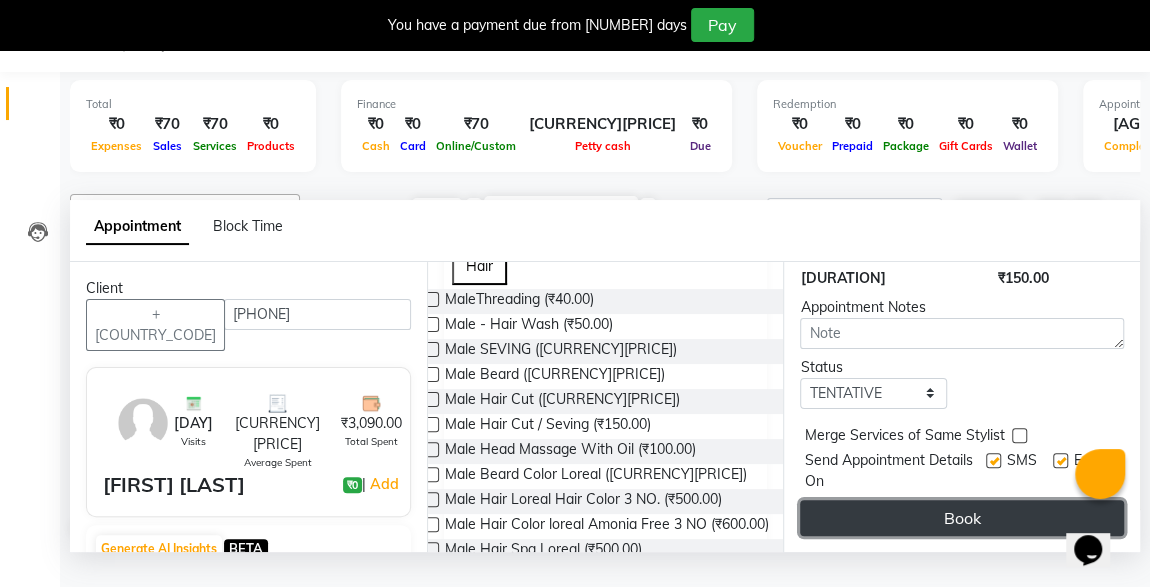 click on "Book" at bounding box center (962, 518) 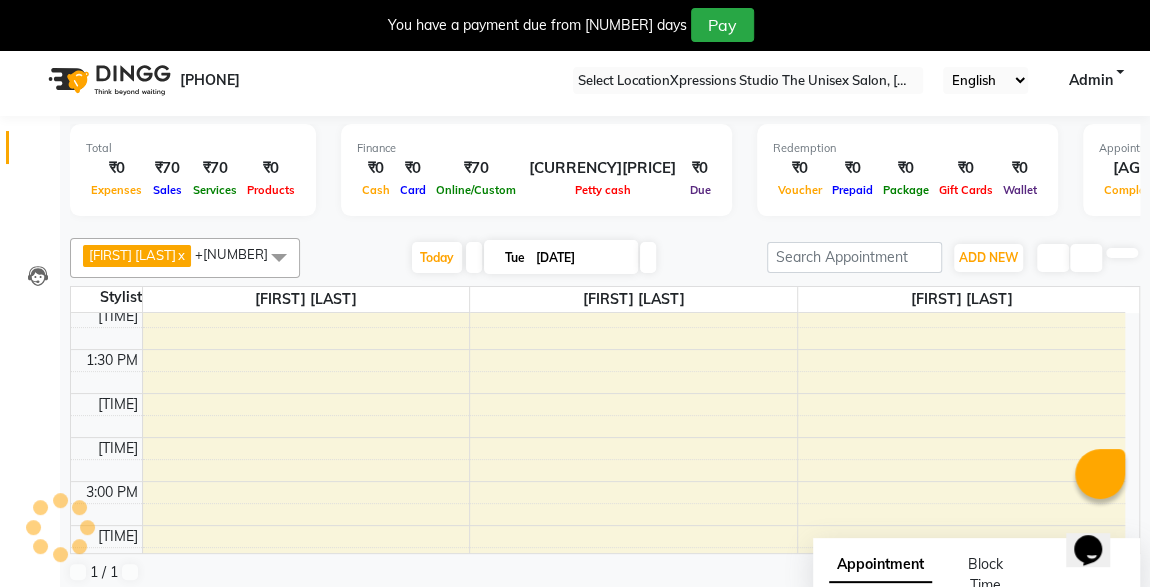 scroll, scrollTop: 0, scrollLeft: 0, axis: both 